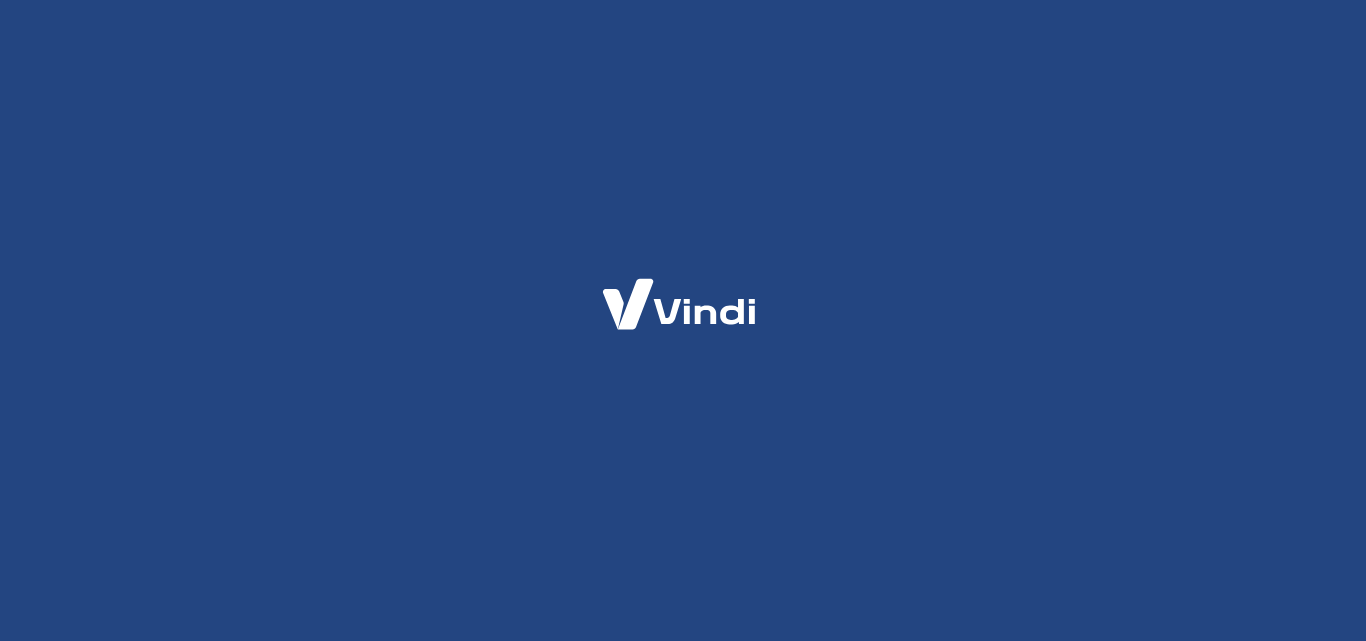 scroll, scrollTop: 0, scrollLeft: 0, axis: both 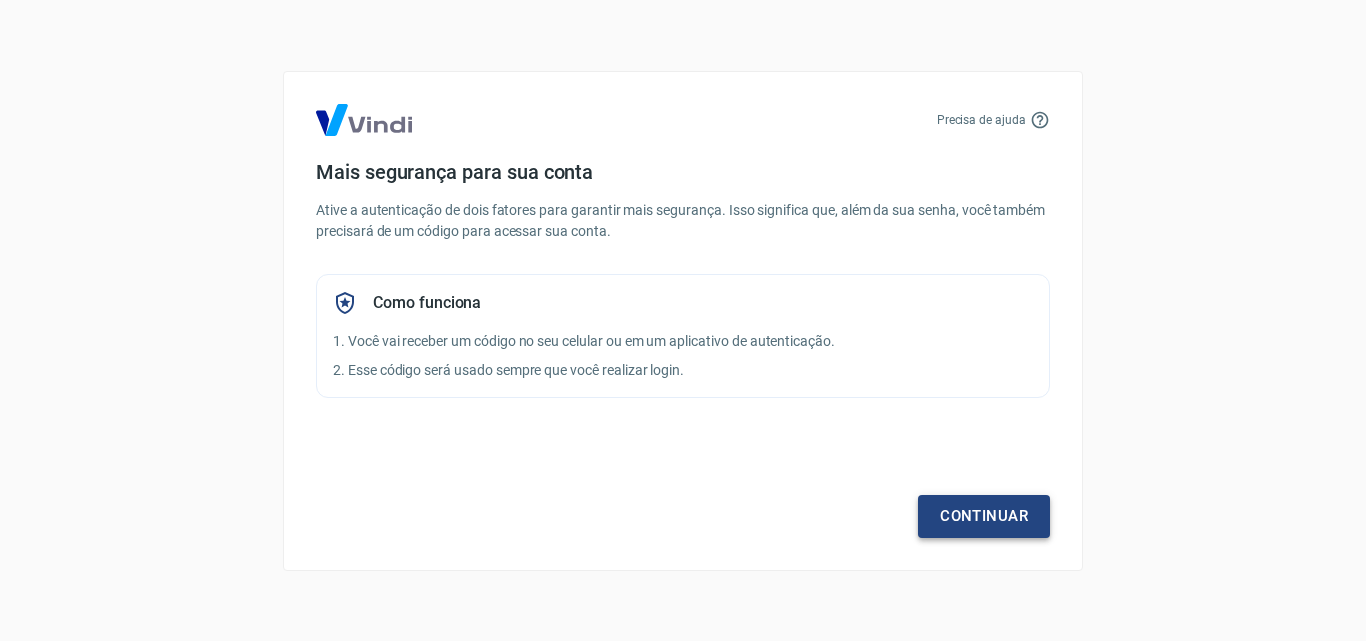 click on "Continuar" at bounding box center [984, 516] 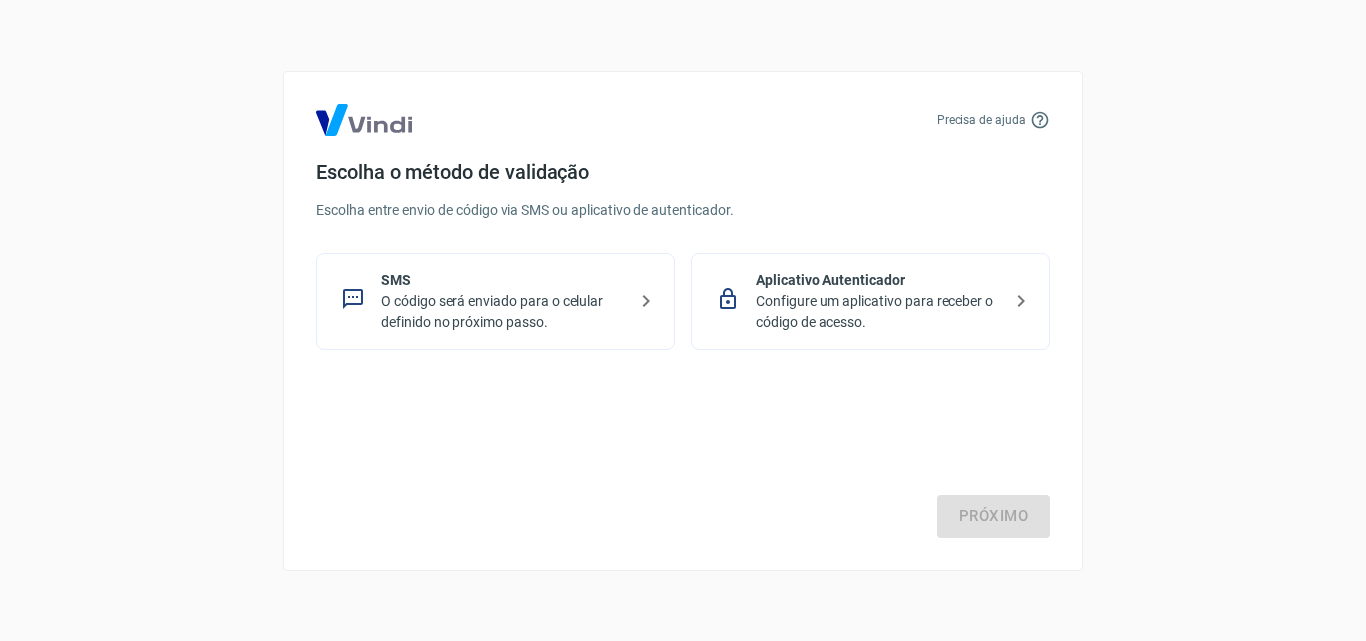 click on "Configure um aplicativo para receber o código de acesso." at bounding box center [878, 312] 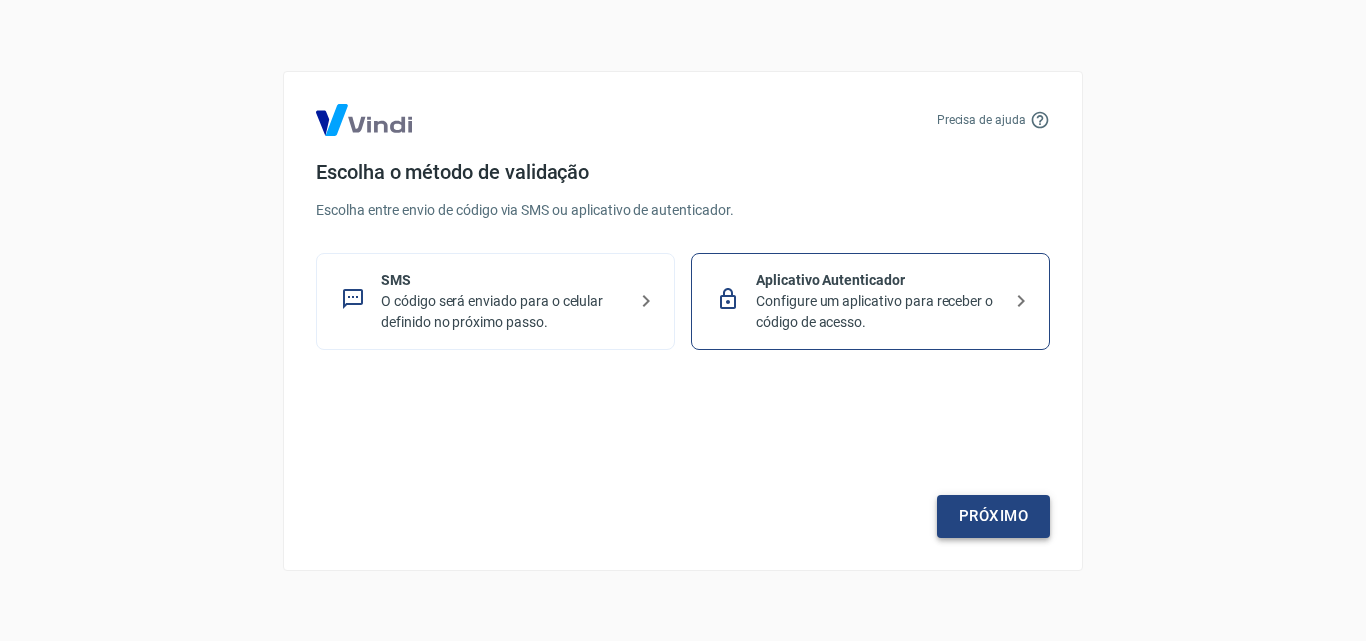 click on "Próximo" at bounding box center [993, 516] 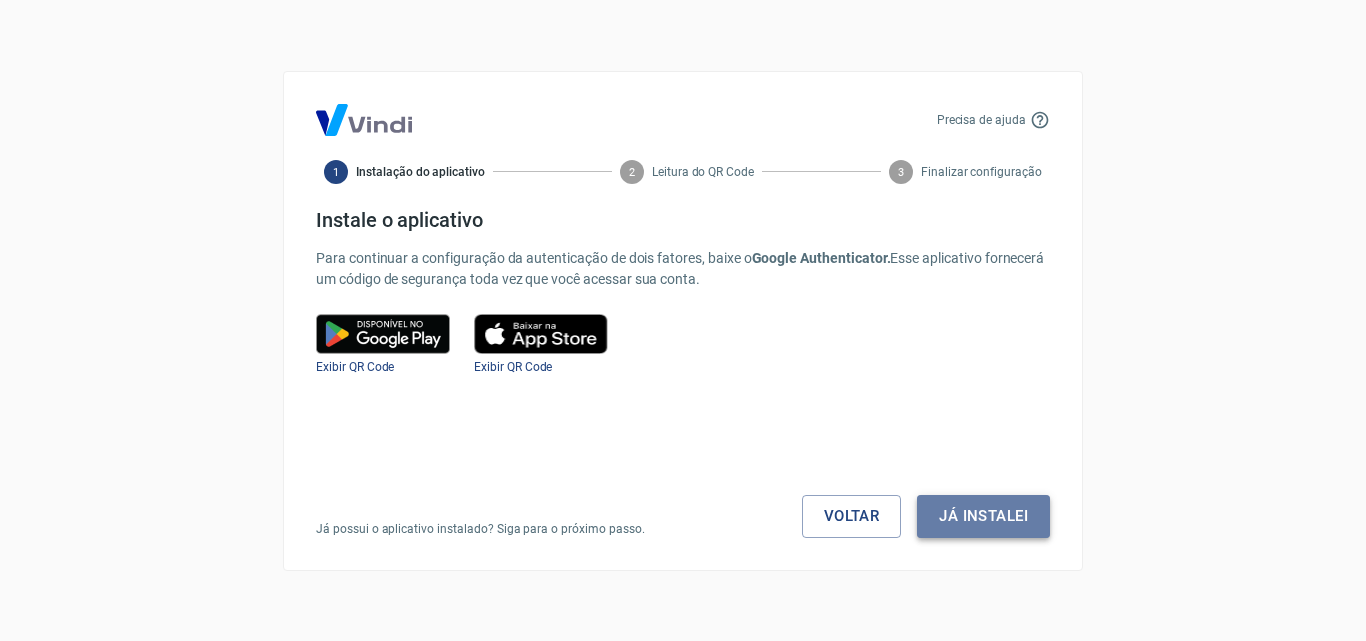 click on "Já instalei" at bounding box center (983, 516) 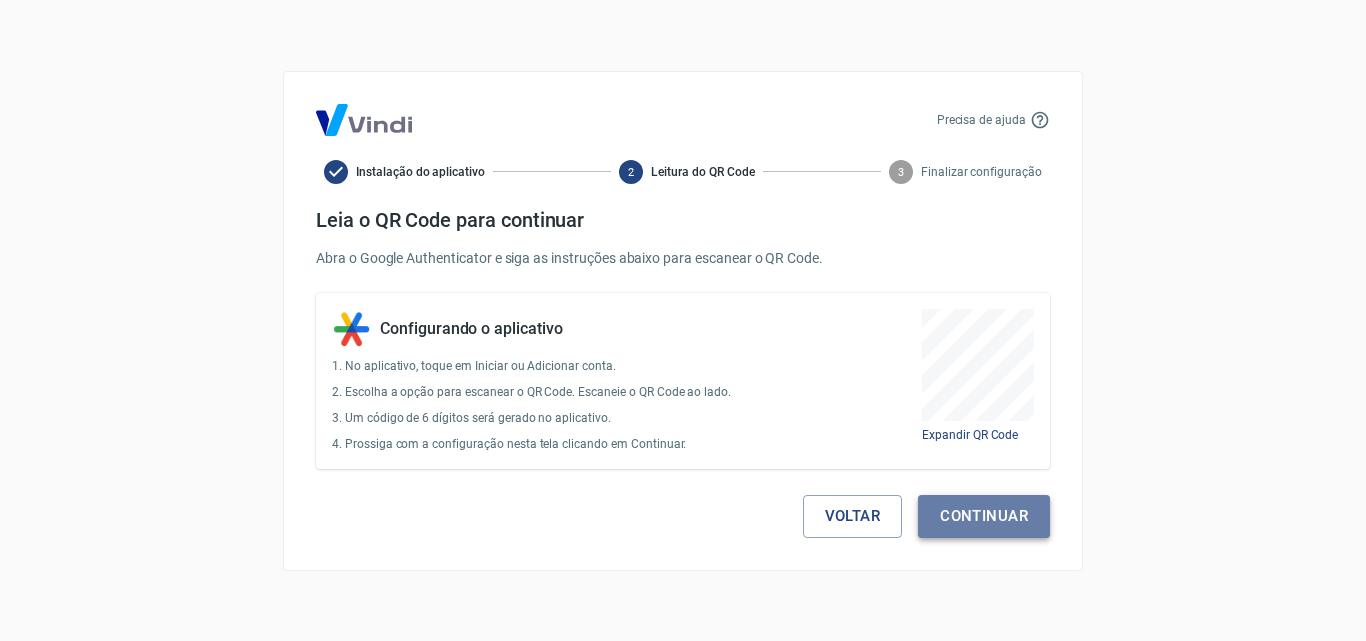 click on "Continuar" at bounding box center [984, 516] 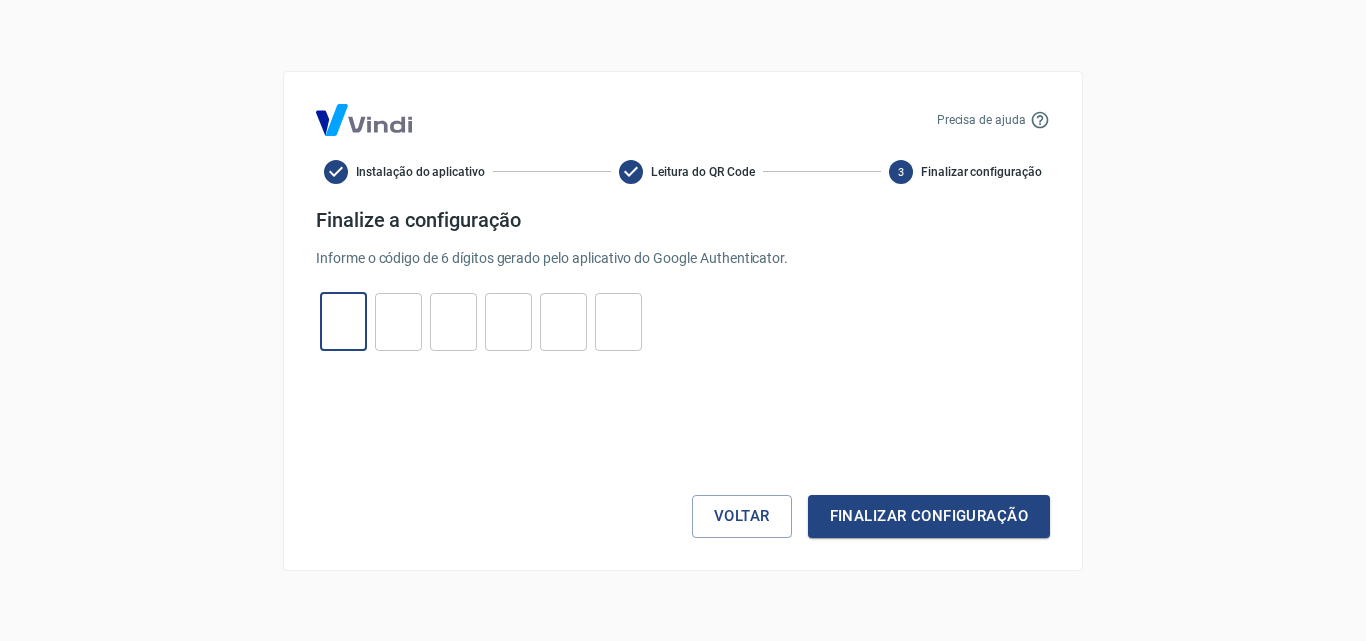 click at bounding box center (343, 321) 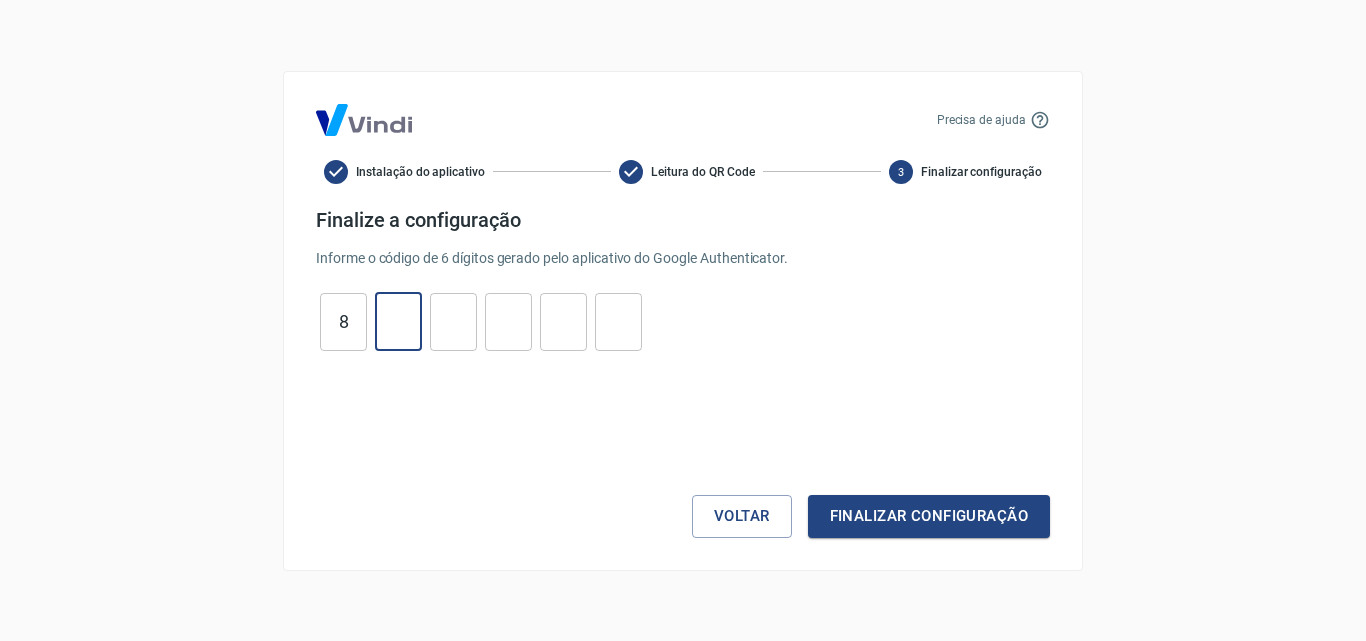 type on "4" 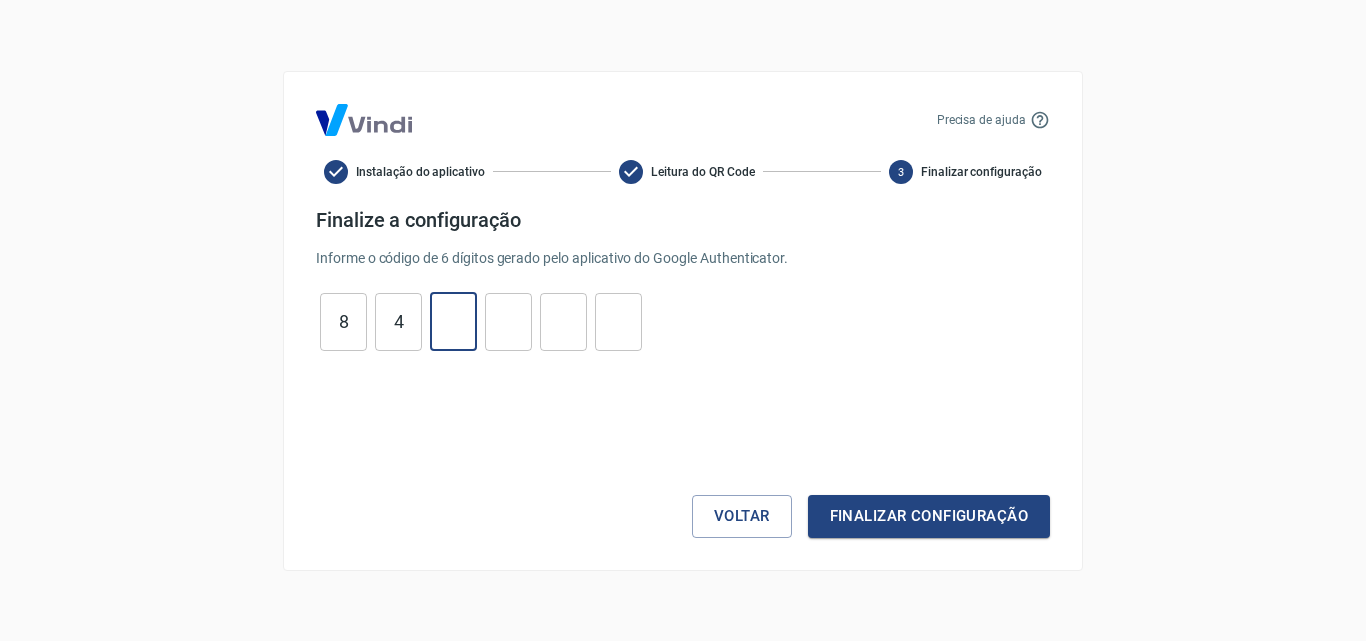 type on "3" 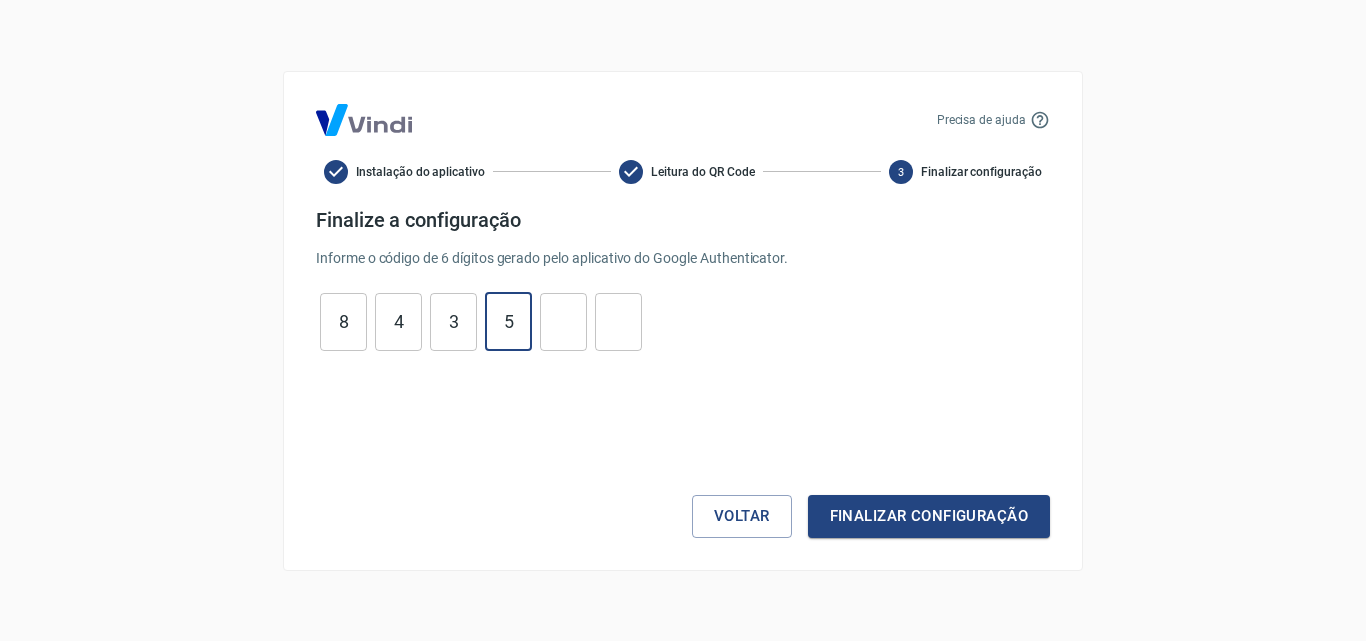 type on "5" 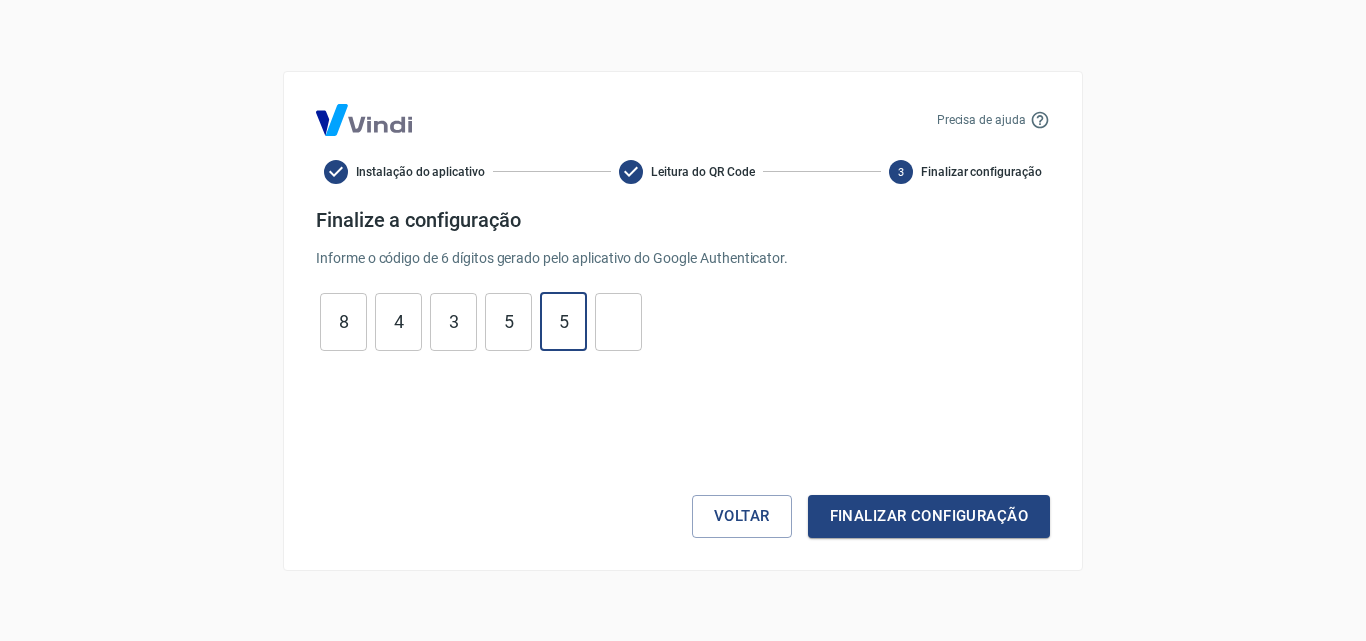 type on "5" 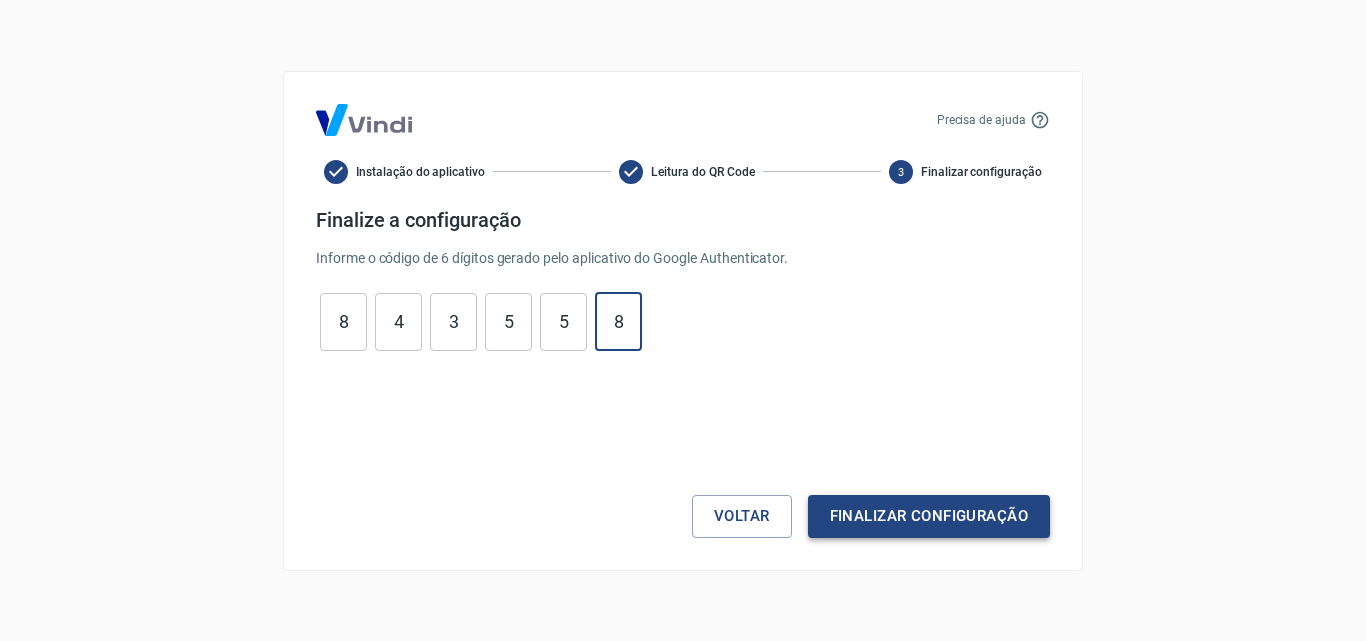 type on "8" 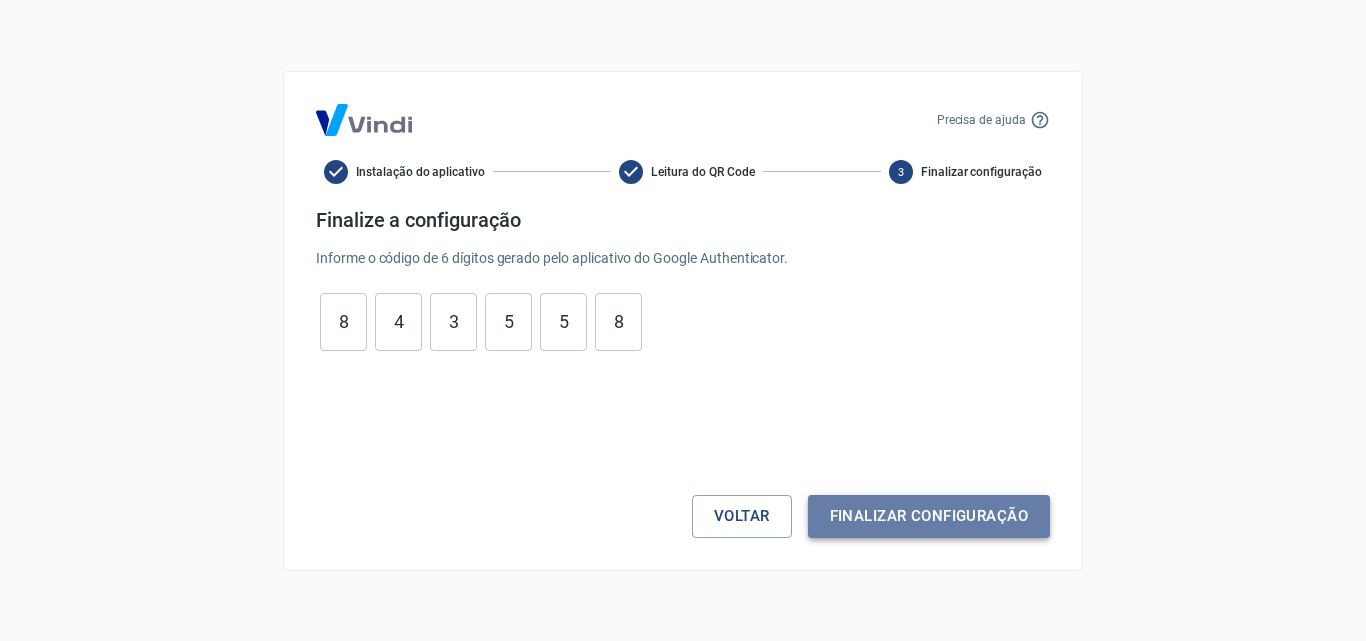 click on "Finalizar configuração" at bounding box center (929, 516) 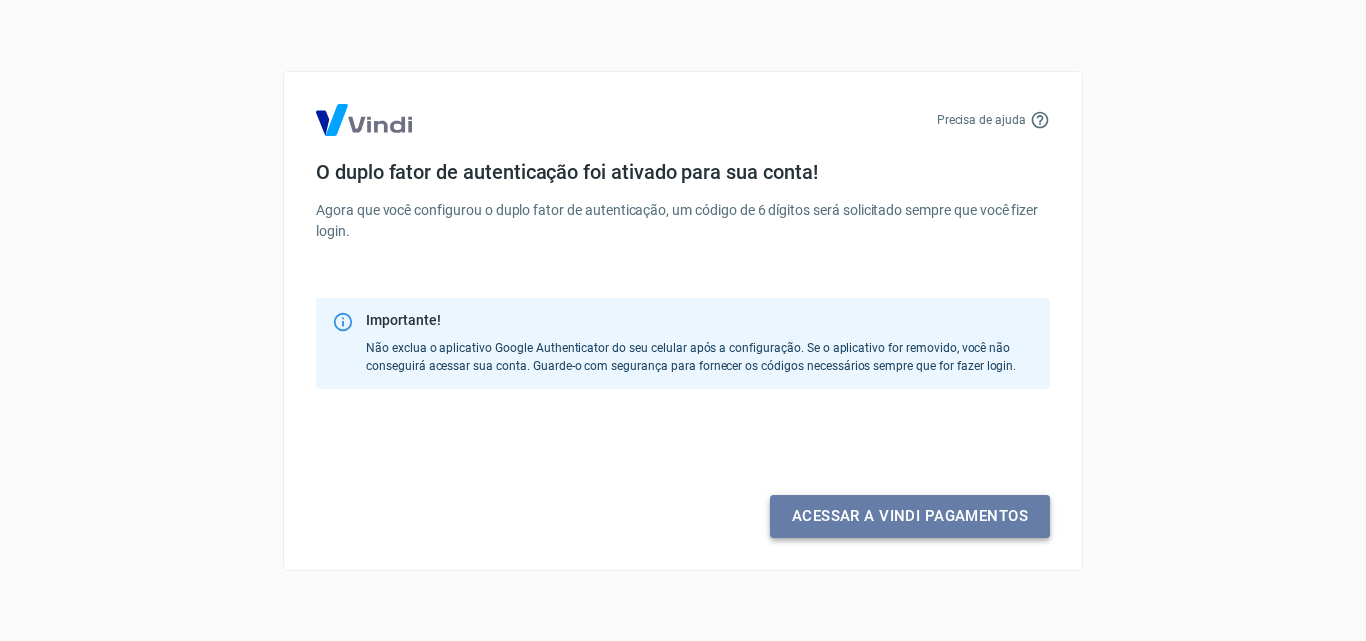 click on "Acessar a Vindi pagamentos" at bounding box center [910, 516] 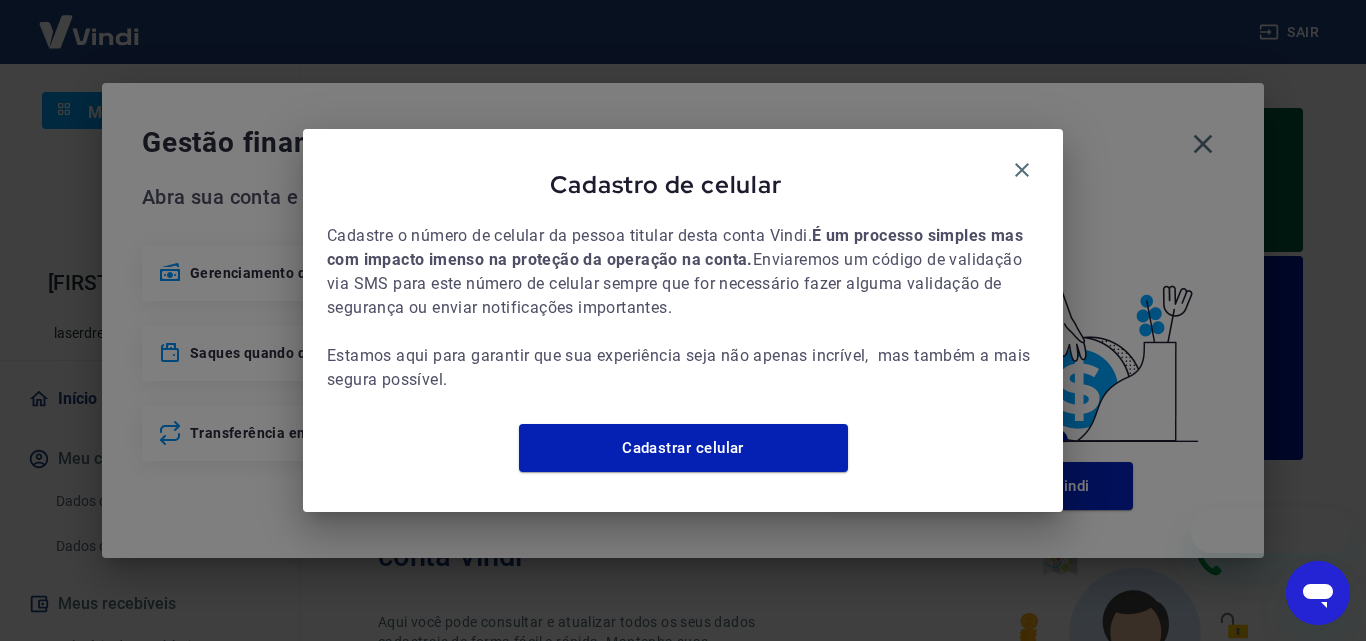 scroll, scrollTop: 0, scrollLeft: 0, axis: both 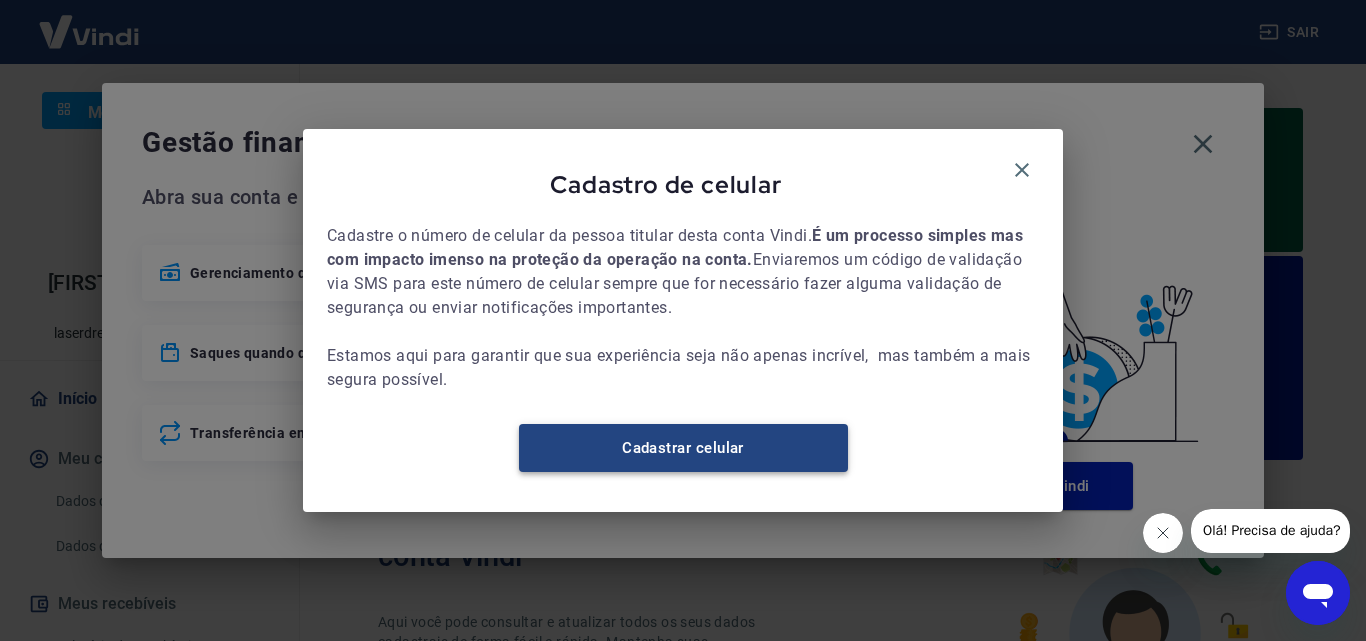 click on "Cadastrar celular" at bounding box center [683, 448] 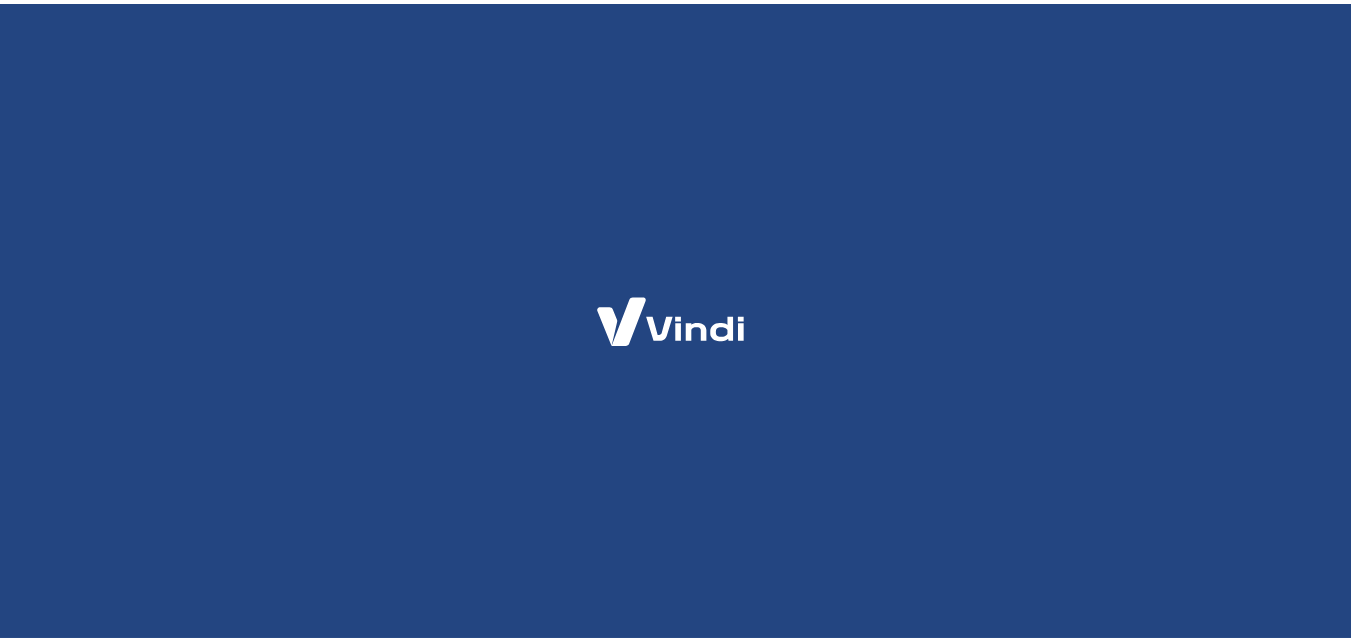 scroll, scrollTop: 0, scrollLeft: 0, axis: both 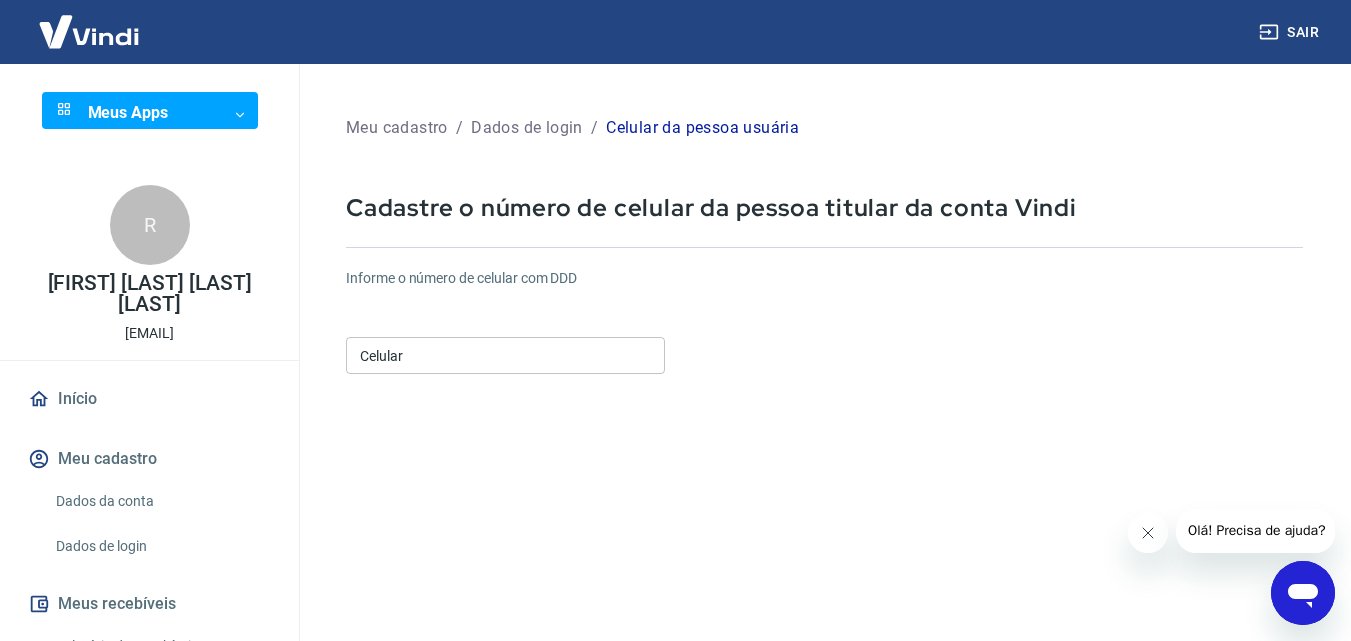 click on "Celular Celular" at bounding box center (505, 355) 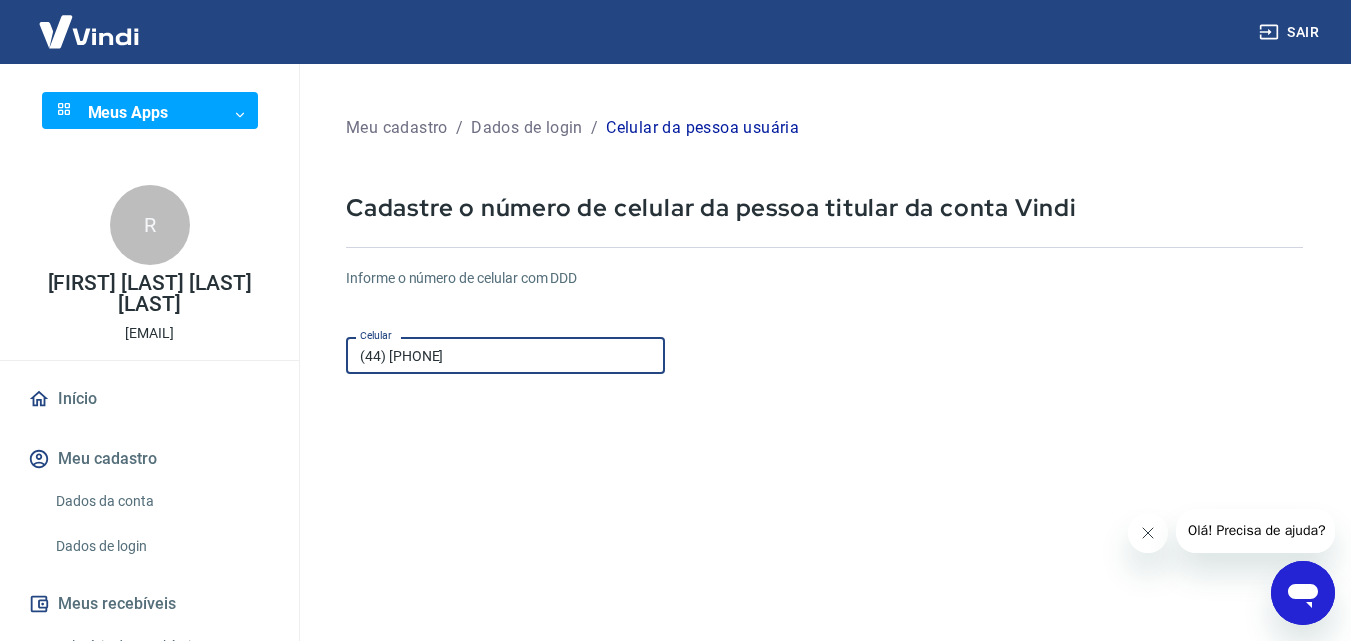 scroll, scrollTop: 306, scrollLeft: 0, axis: vertical 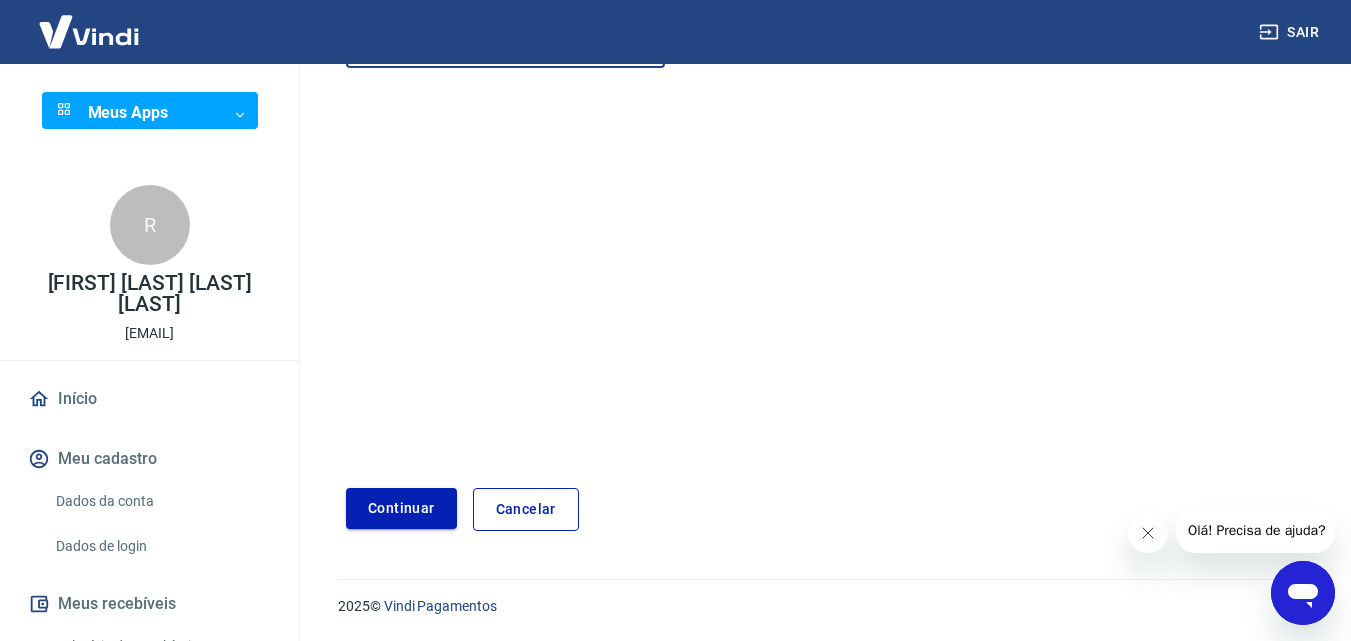 type on "(44) [PHONE]" 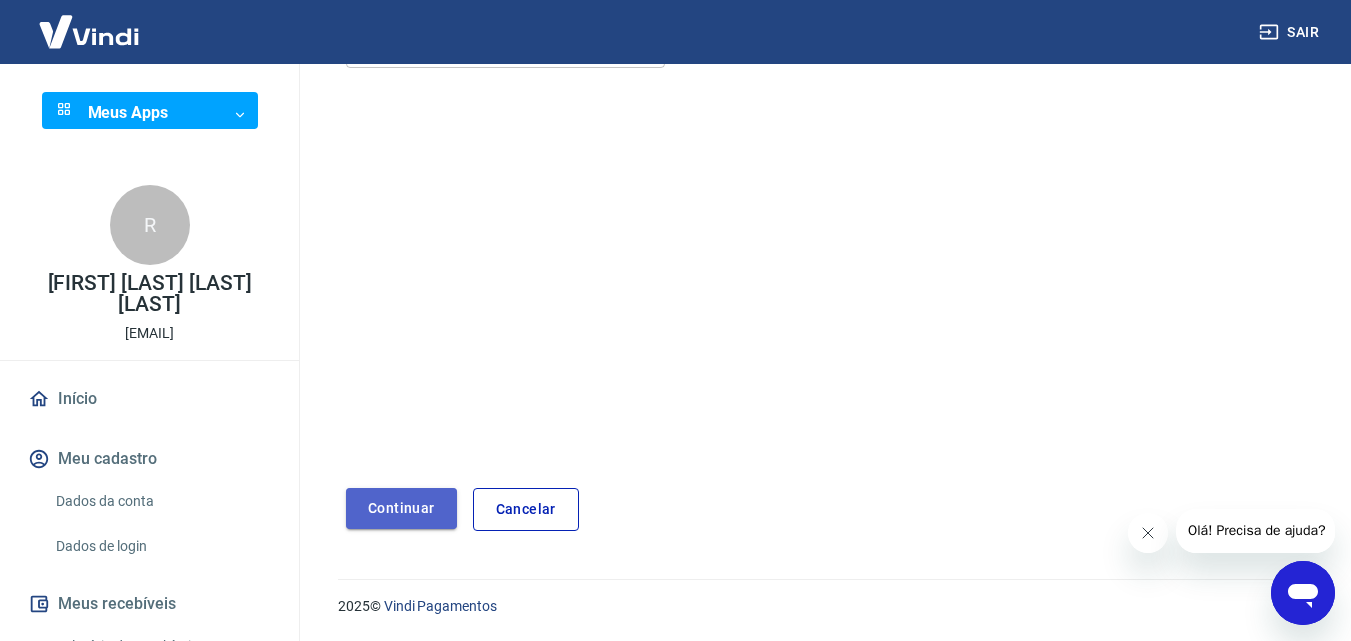 click on "Continuar" at bounding box center (401, 508) 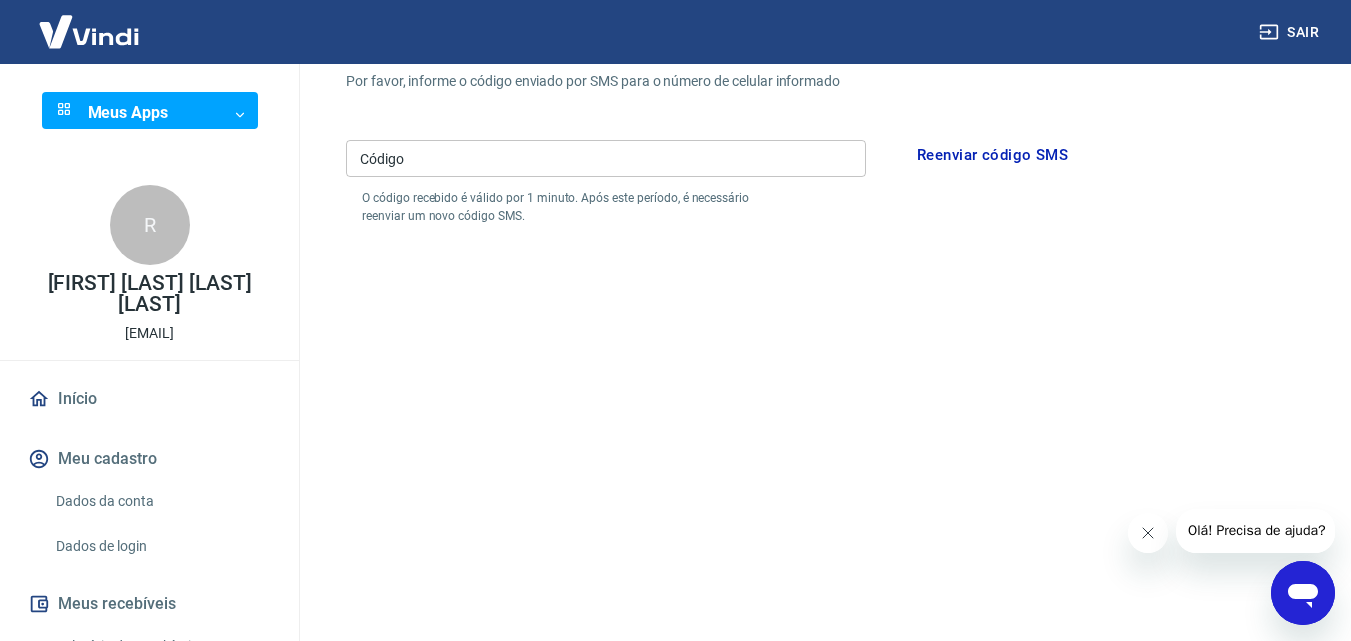 scroll, scrollTop: 106, scrollLeft: 0, axis: vertical 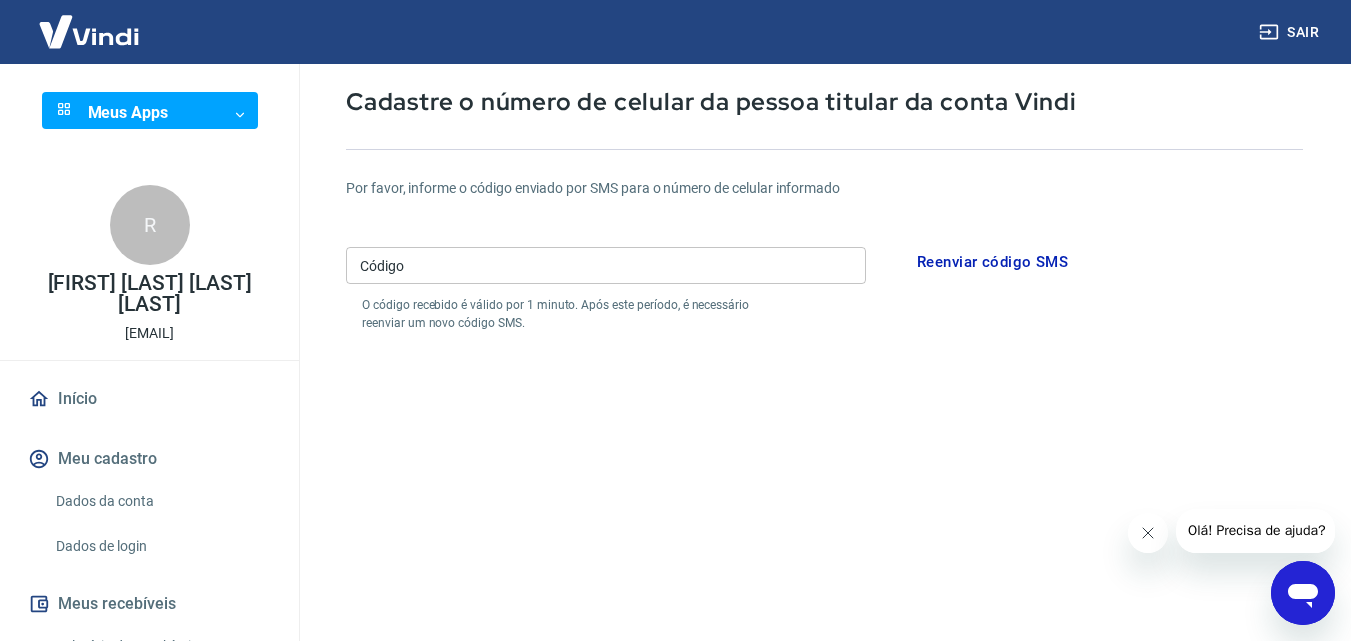 click on "Código" at bounding box center [606, 265] 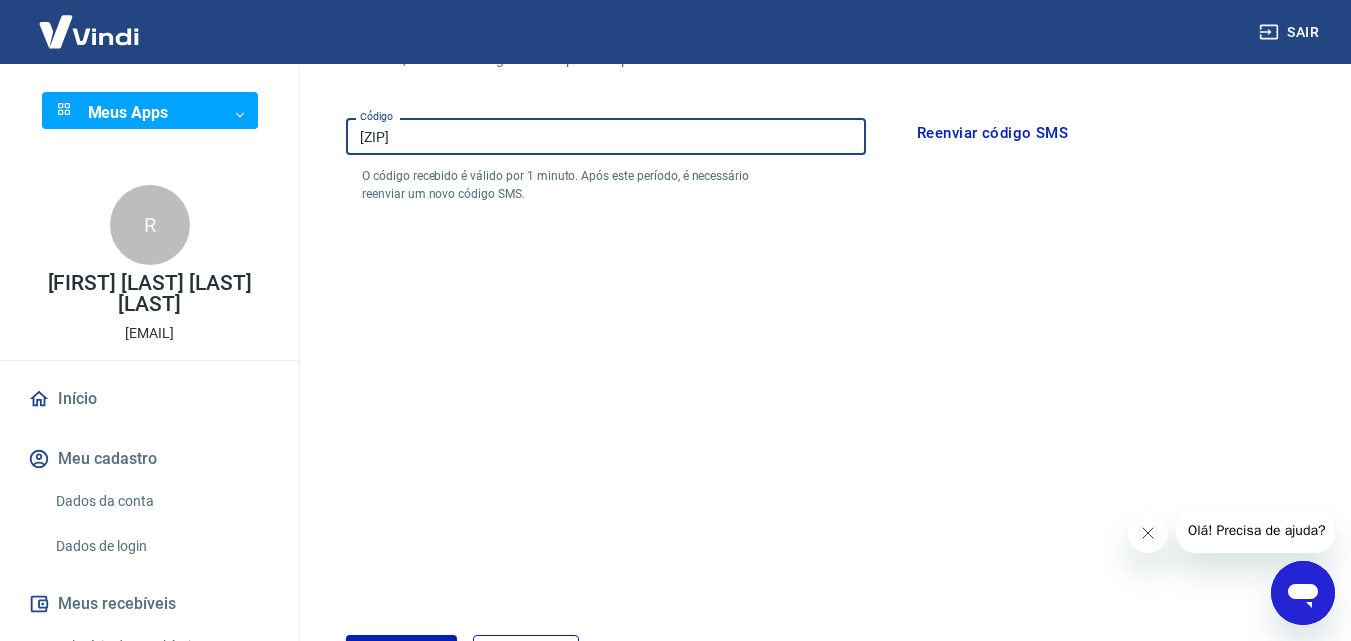 scroll, scrollTop: 382, scrollLeft: 0, axis: vertical 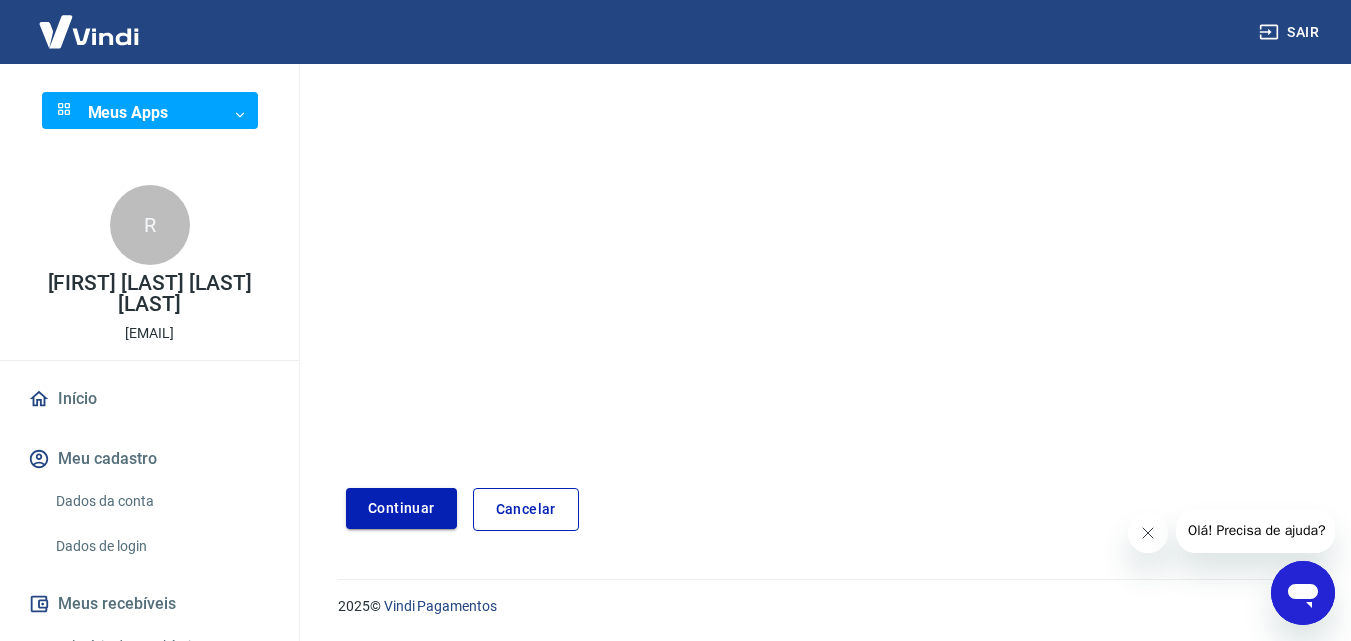 type on "[ZIP]" 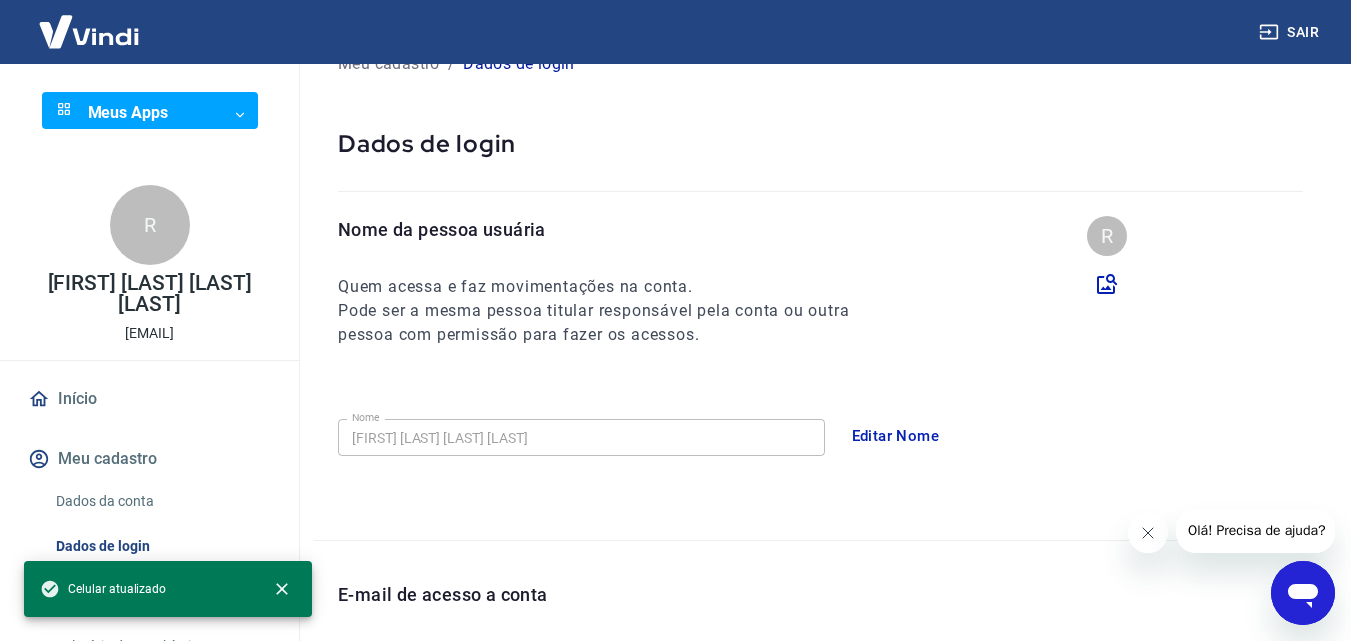 scroll, scrollTop: 0, scrollLeft: 0, axis: both 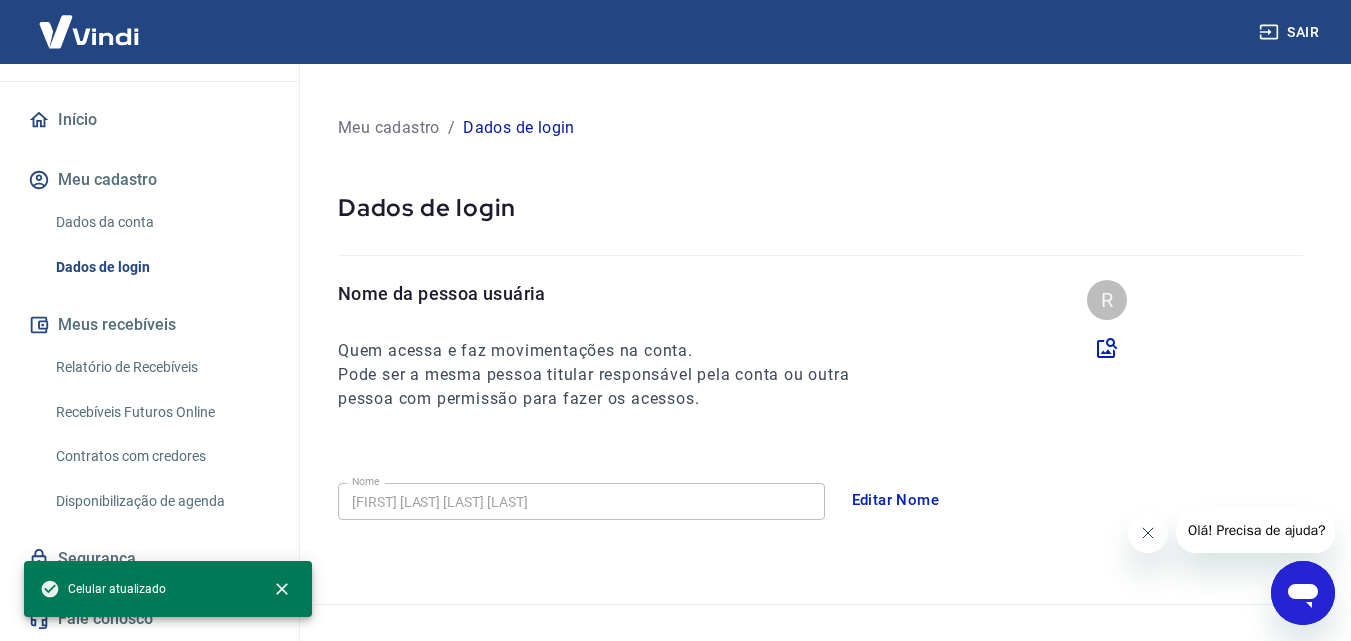 click on "Relatório de Recebíveis" at bounding box center [161, 367] 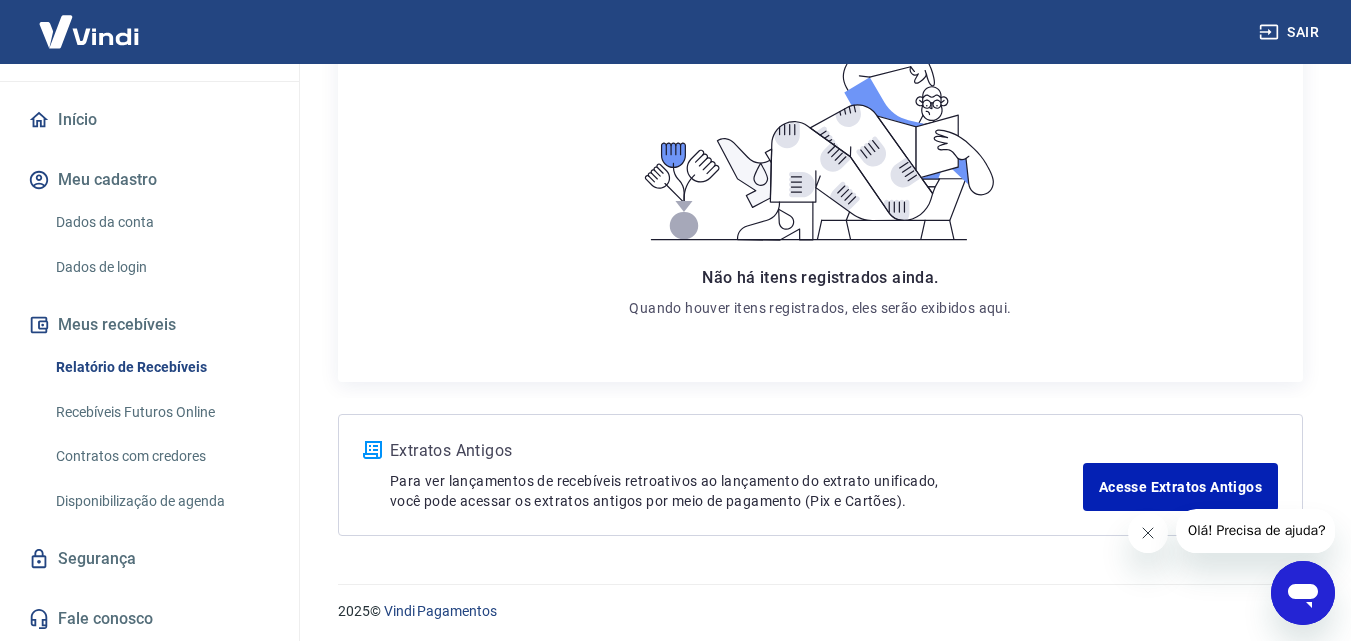 scroll, scrollTop: 352, scrollLeft: 0, axis: vertical 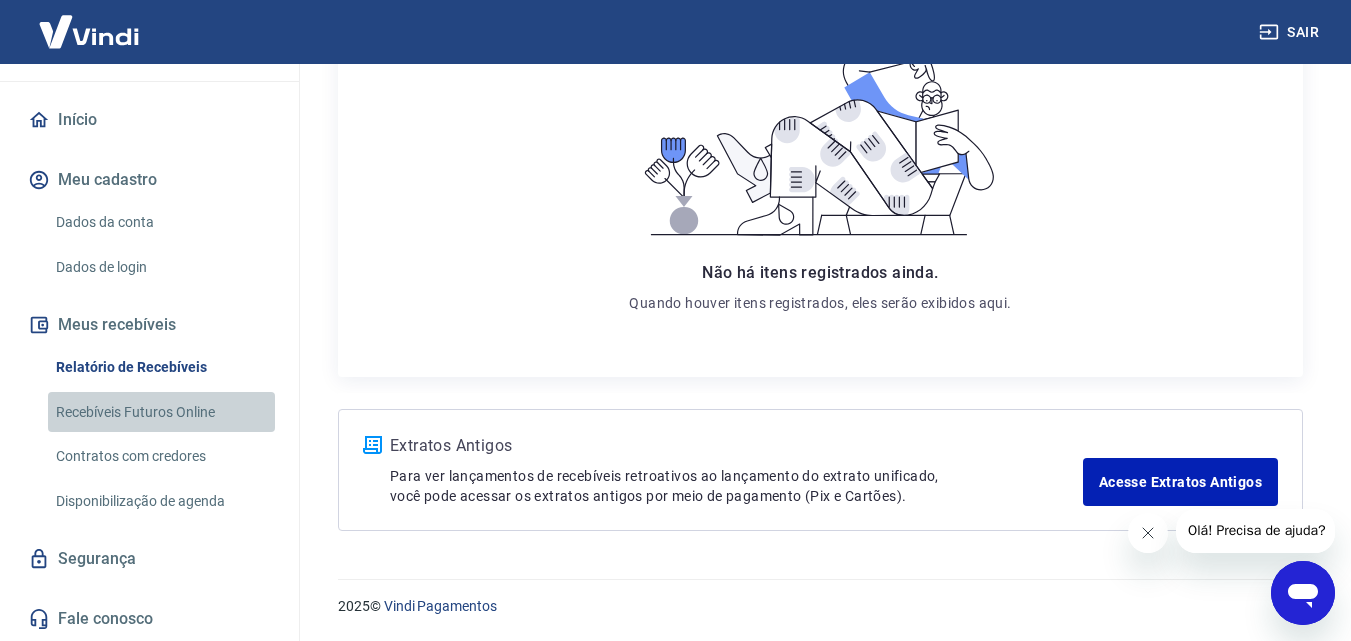 click on "Recebíveis Futuros Online" at bounding box center [161, 412] 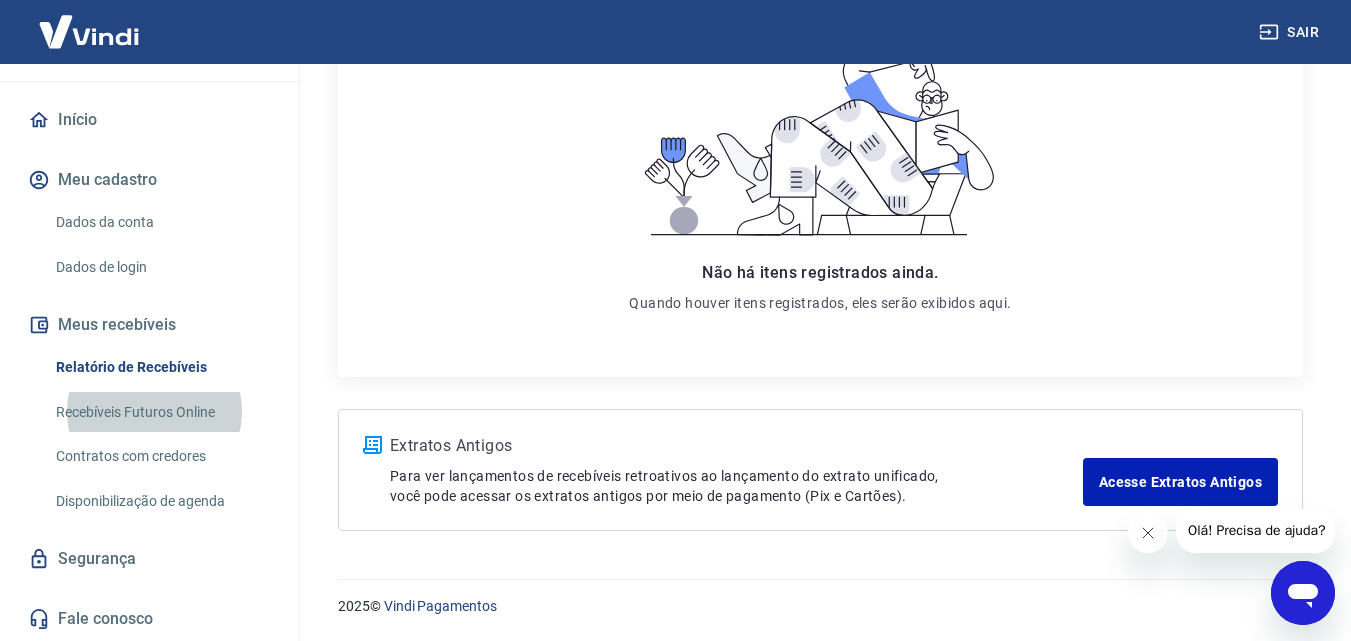 scroll, scrollTop: 0, scrollLeft: 0, axis: both 